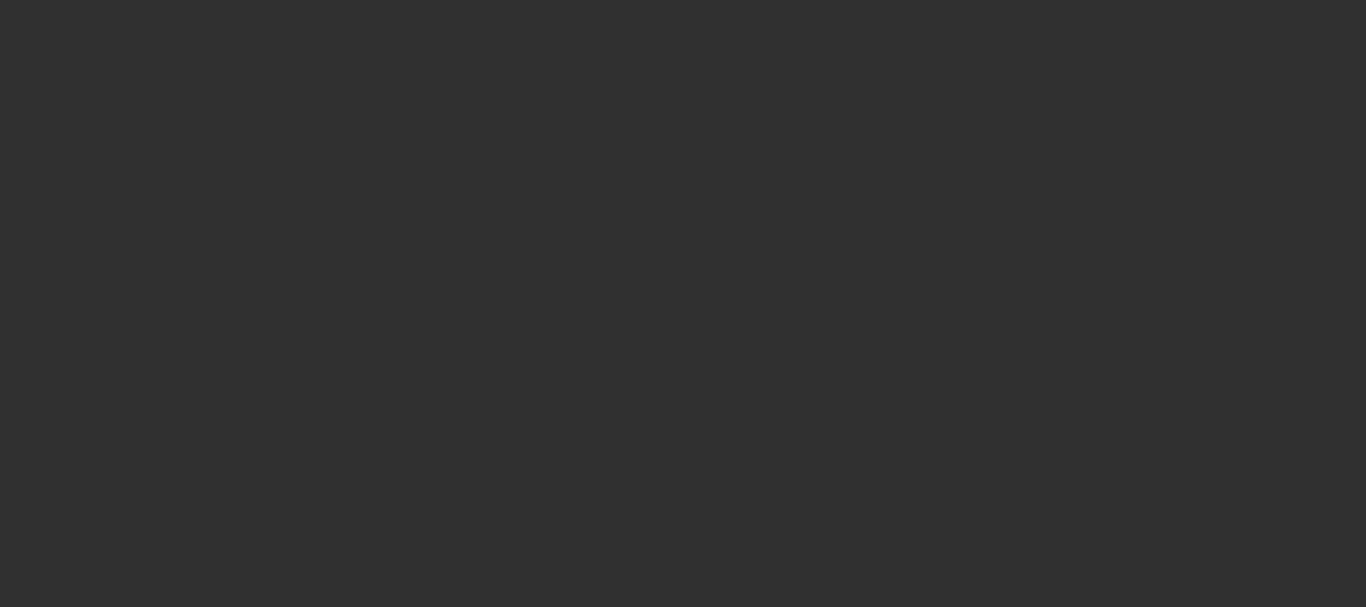 scroll, scrollTop: 0, scrollLeft: 0, axis: both 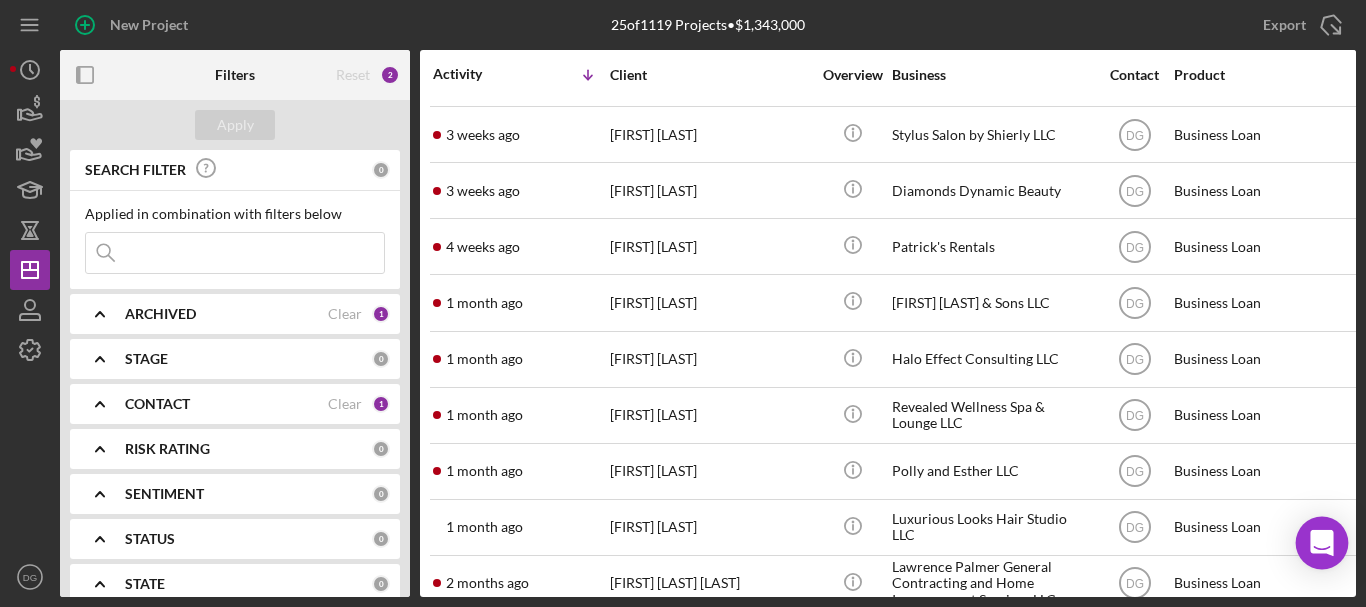 click on "New Project 25  of  1119   Projects  •  $1,343,000 Export Icon/Export Filters Reset 2 Apply SEARCH FILTER   0 Applied in combination with filters below Icon/Menu Close Icon/Expander ARCHIVED   Clear 1 Icon/Expander STAGE   0 Icon/Expander CONTACT   Clear 1 Icon/Expander RISK RATING   0 Icon/Expander SENTIMENT   0 Icon/Expander STATUS   0 Icon/Expander STATE   0 Icon/Expander PRODUCT   0 Icon/Expander AMOUNT   0 Icon/Expander START DATE   0 Icon/Expander RESOLVED   0 Icon/Expander RESOLUTION   0 Icon/Expander CLOSING DATE   0 Icon/Expander FUNDED   0 Icon/Expander LATEST ACTIVITY   0 Activity Icon/Table Sort Arrow Client Overview Business Contact Product Category Amount Started Closing Checklist Stage Status Sentiment Risk Rating Resolution Funded Resolved State View Archived 2 days ago [FIRST] [LAST] [FIRST] [LAST] Icon/Info Royal Creations by Candy LLC  DG Business Loan Loan $15,000 Open Ongoing 5 No Icon/Navigate 3 days ago [FIRST] [LAST] [FIRST] [LAST] Icon/Info DG 5" at bounding box center [683, 303] 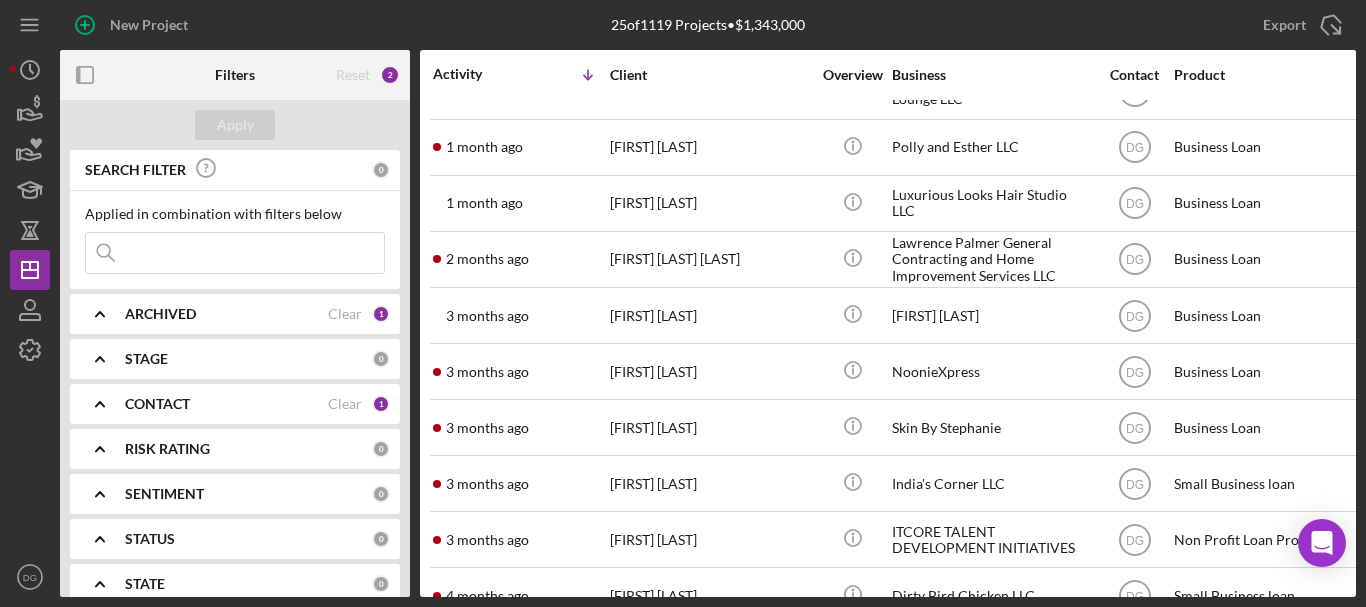 scroll, scrollTop: 648, scrollLeft: 0, axis: vertical 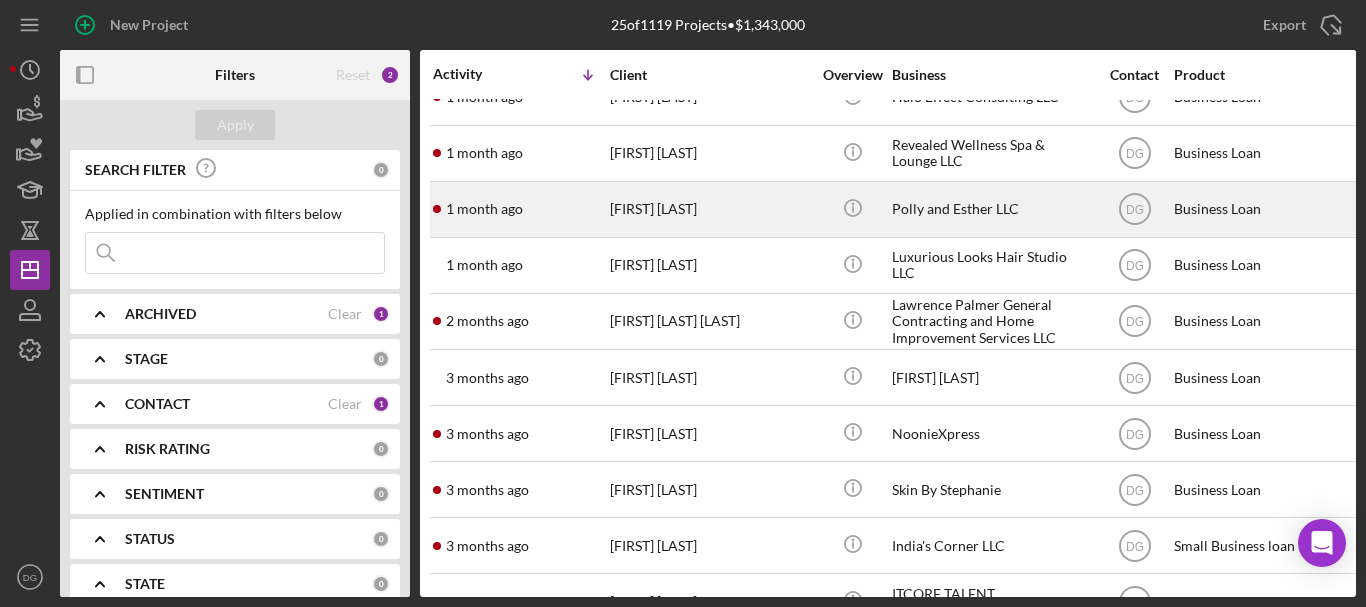 click on "Polly and Esther LLC" at bounding box center (992, 209) 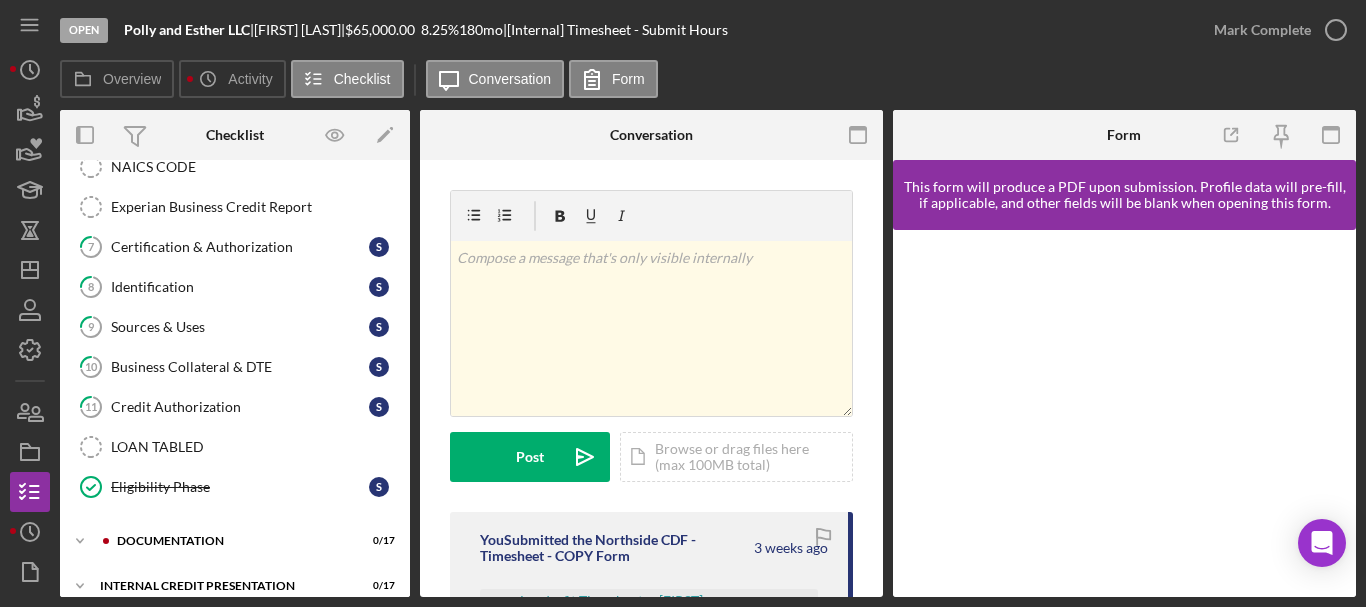 scroll, scrollTop: 524, scrollLeft: 0, axis: vertical 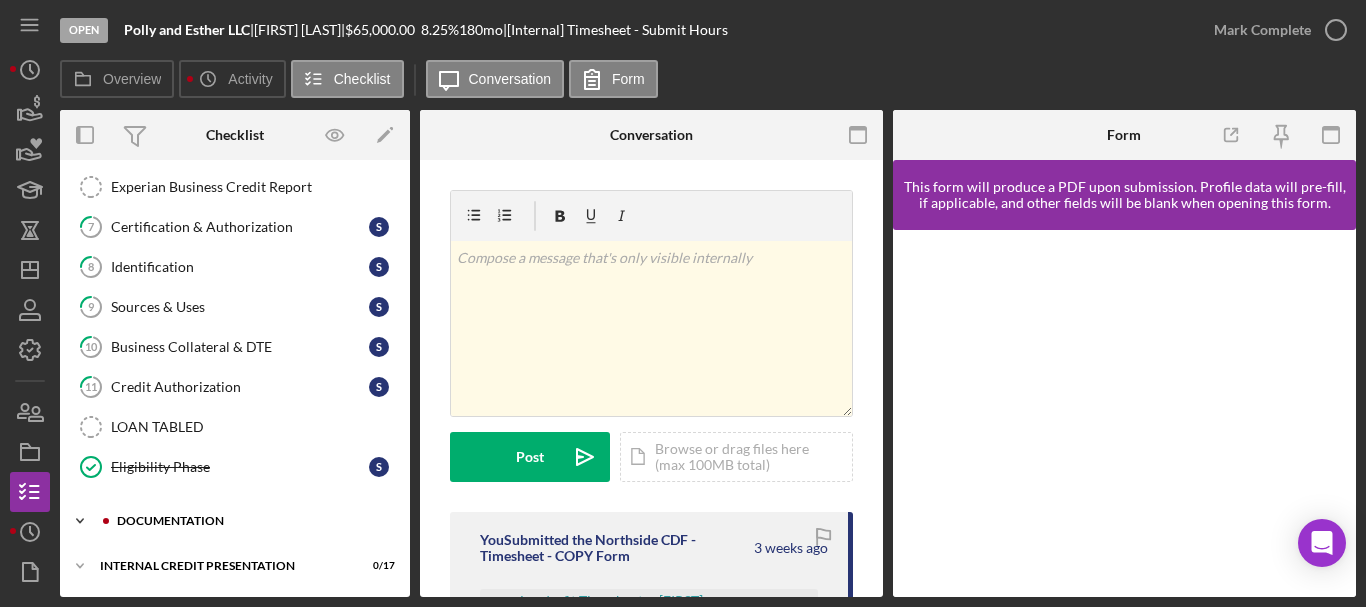 click on "Icon/Expander documentation 0 / 17" at bounding box center (235, 521) 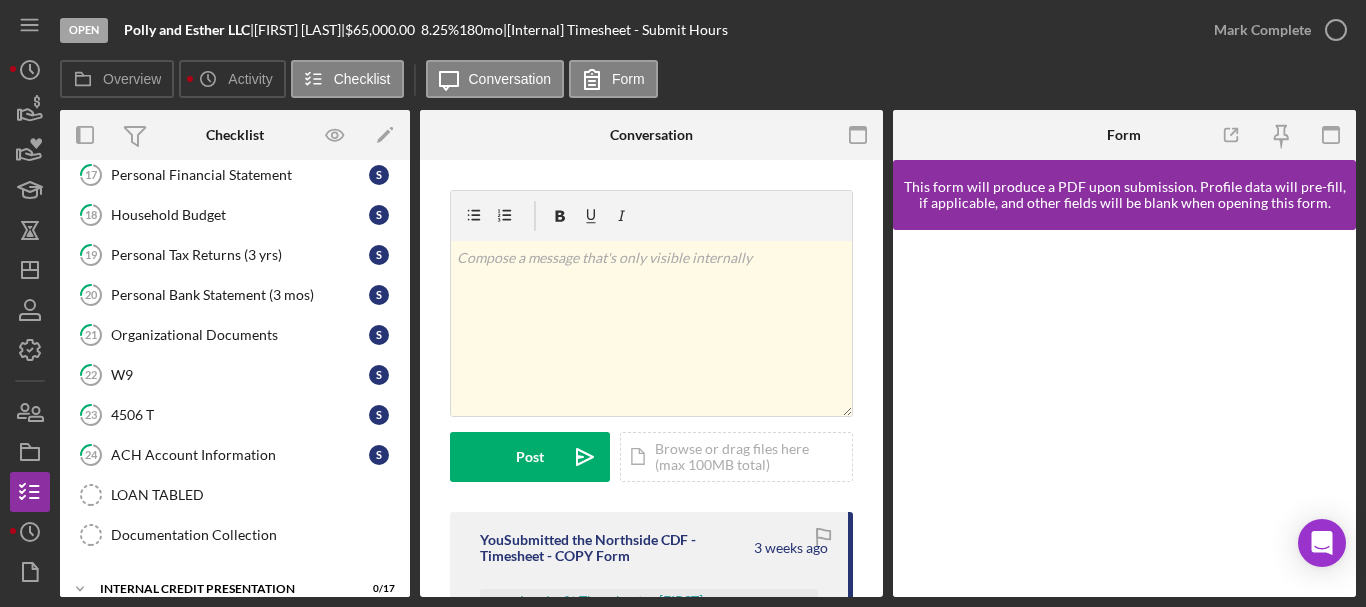 scroll, scrollTop: 1200, scrollLeft: 0, axis: vertical 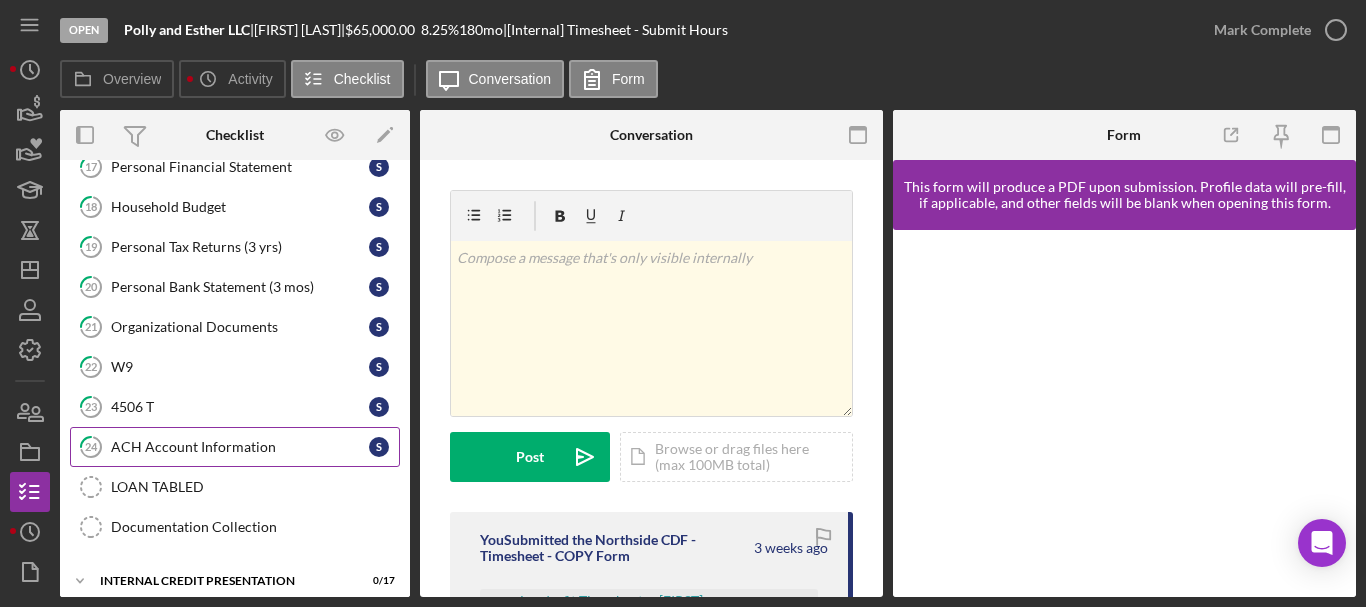 click on "ACH Account Information" at bounding box center (240, 447) 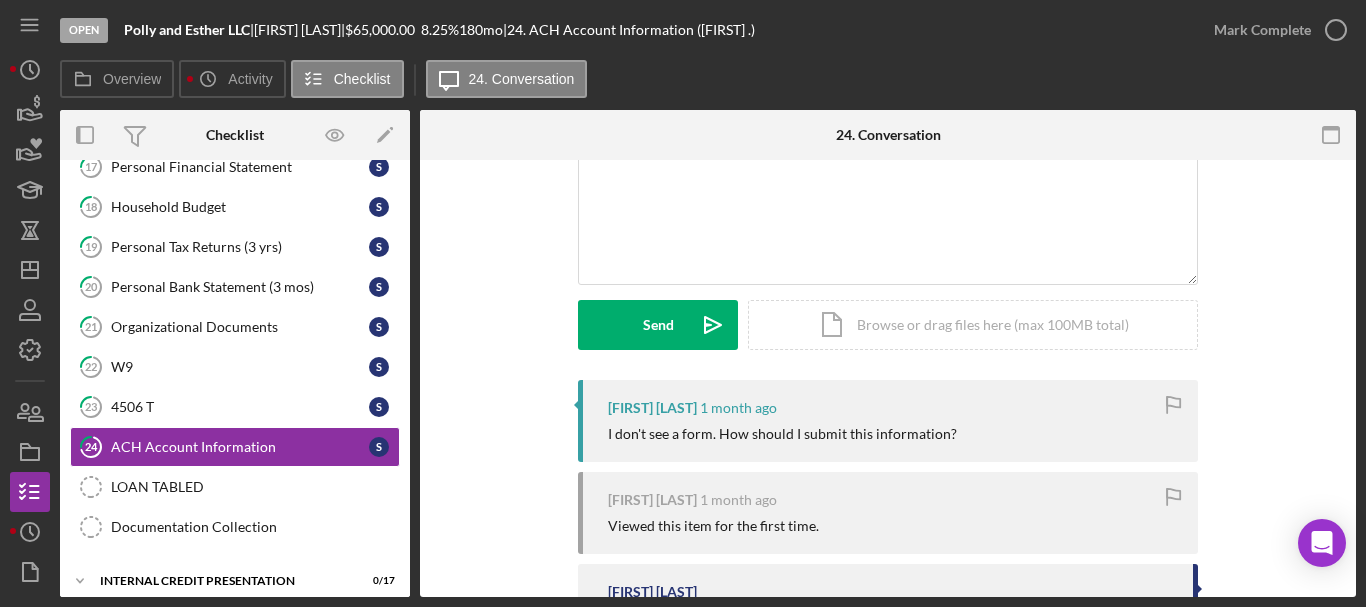 scroll, scrollTop: 267, scrollLeft: 0, axis: vertical 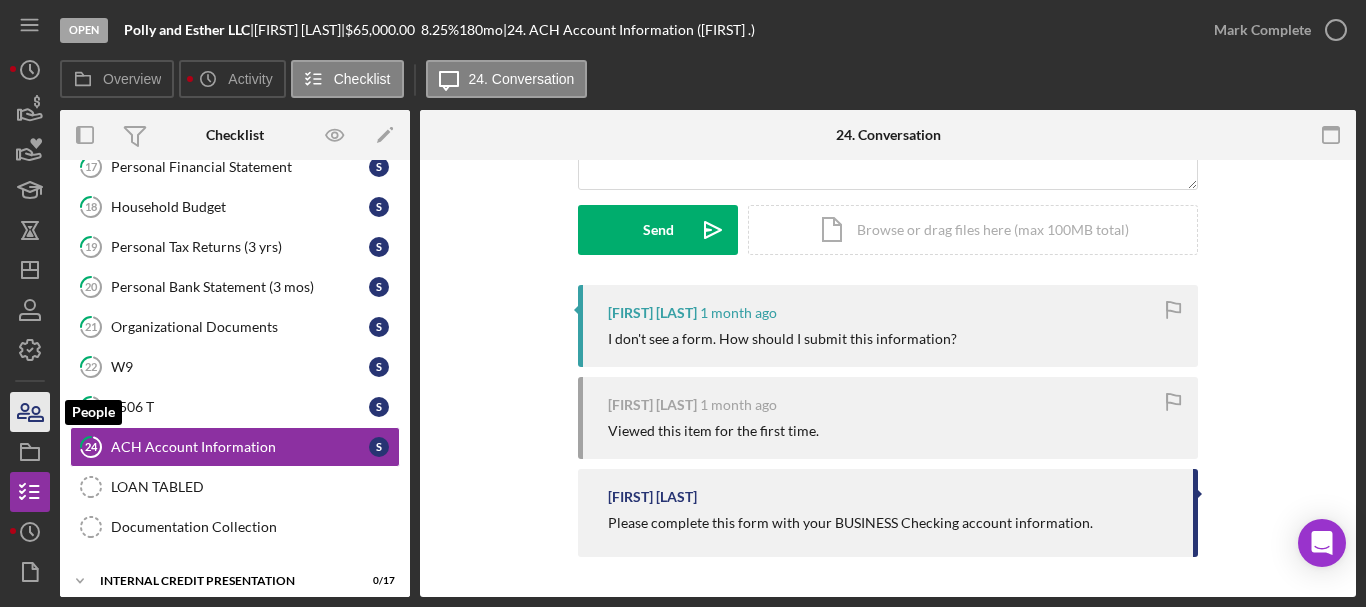 click 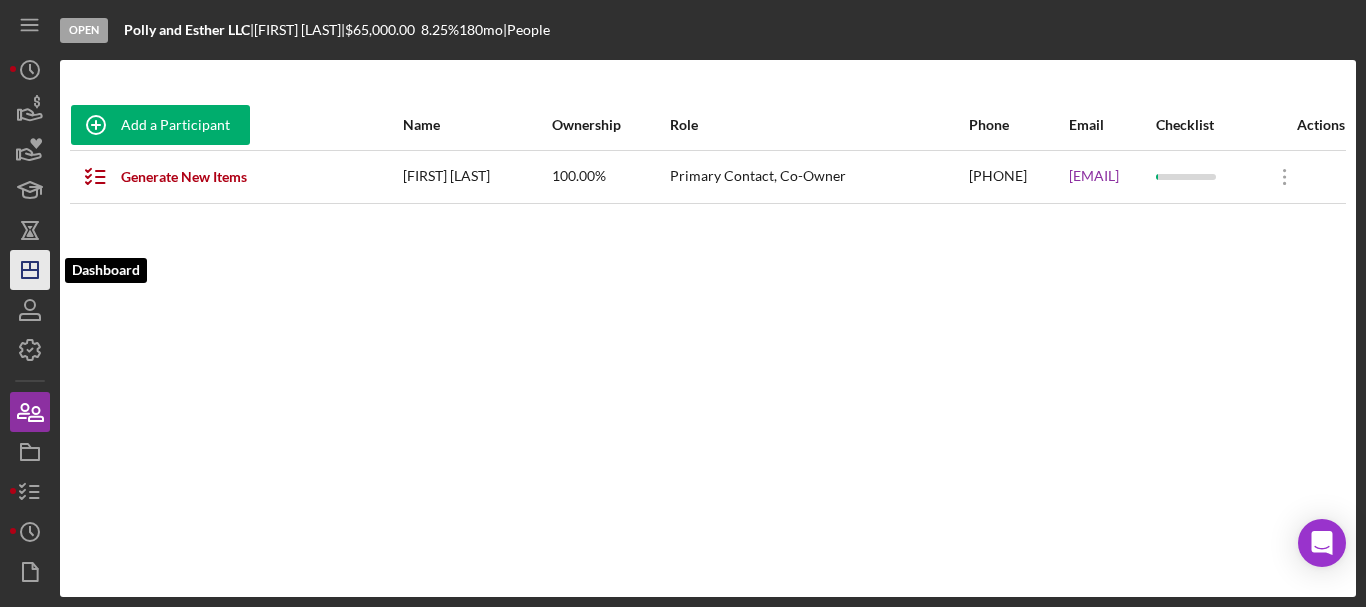 click 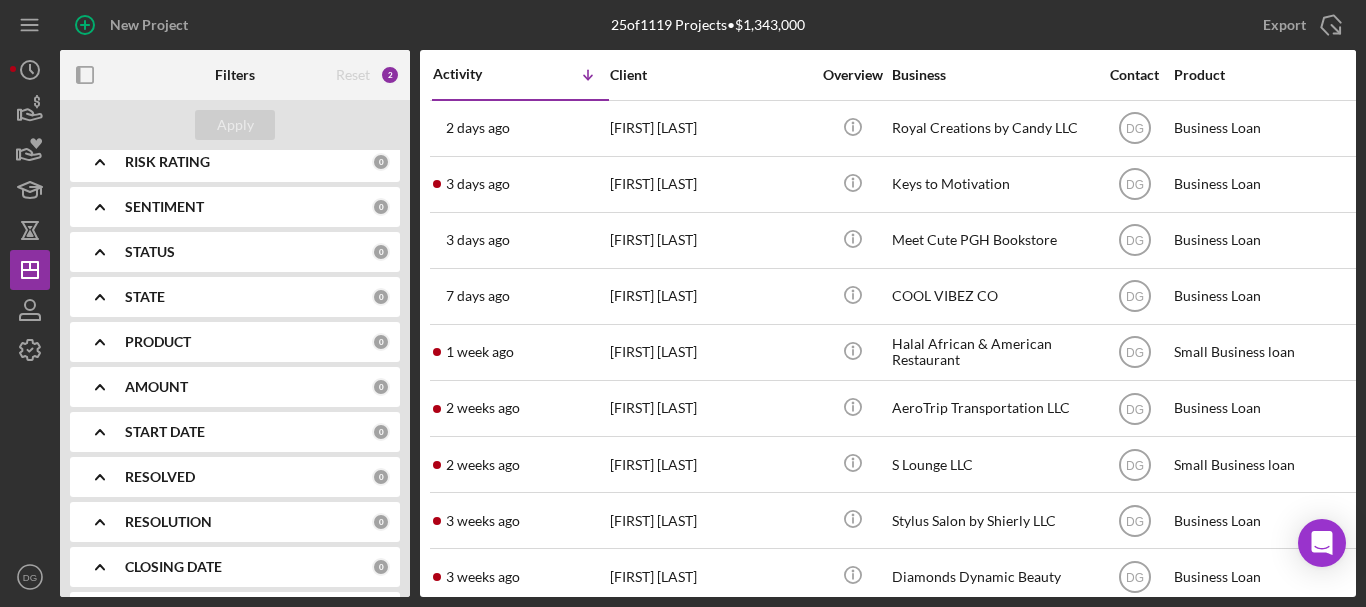 scroll, scrollTop: 326, scrollLeft: 0, axis: vertical 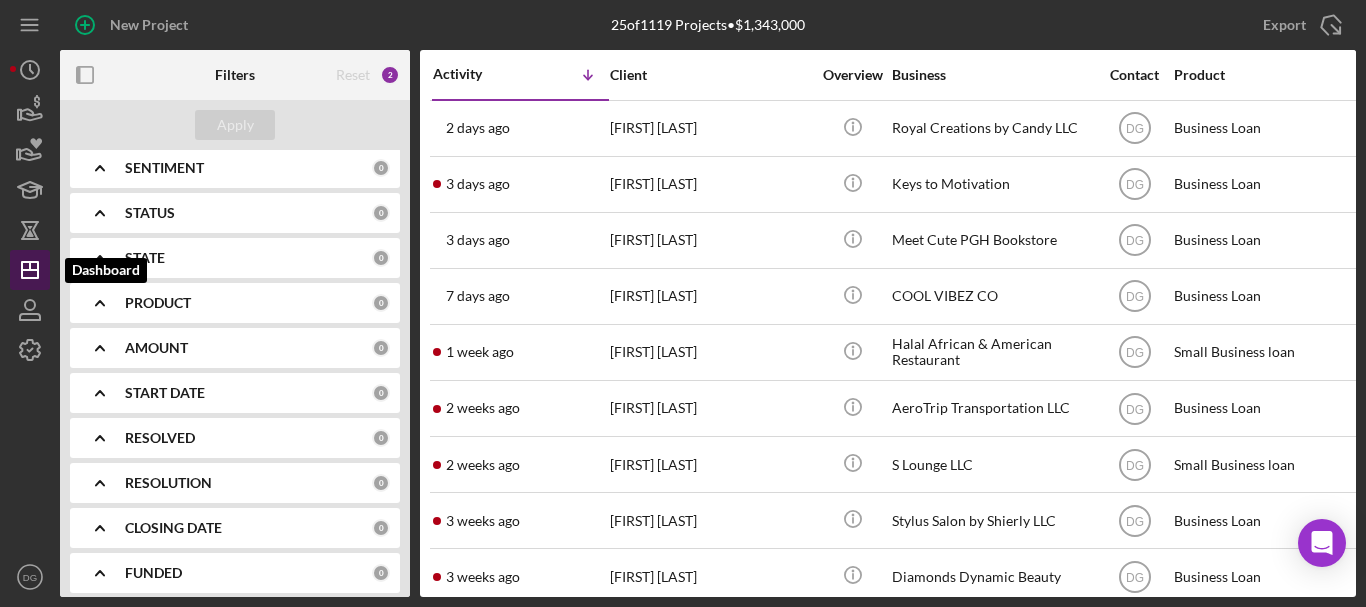 click on "Icon/Dashboard" 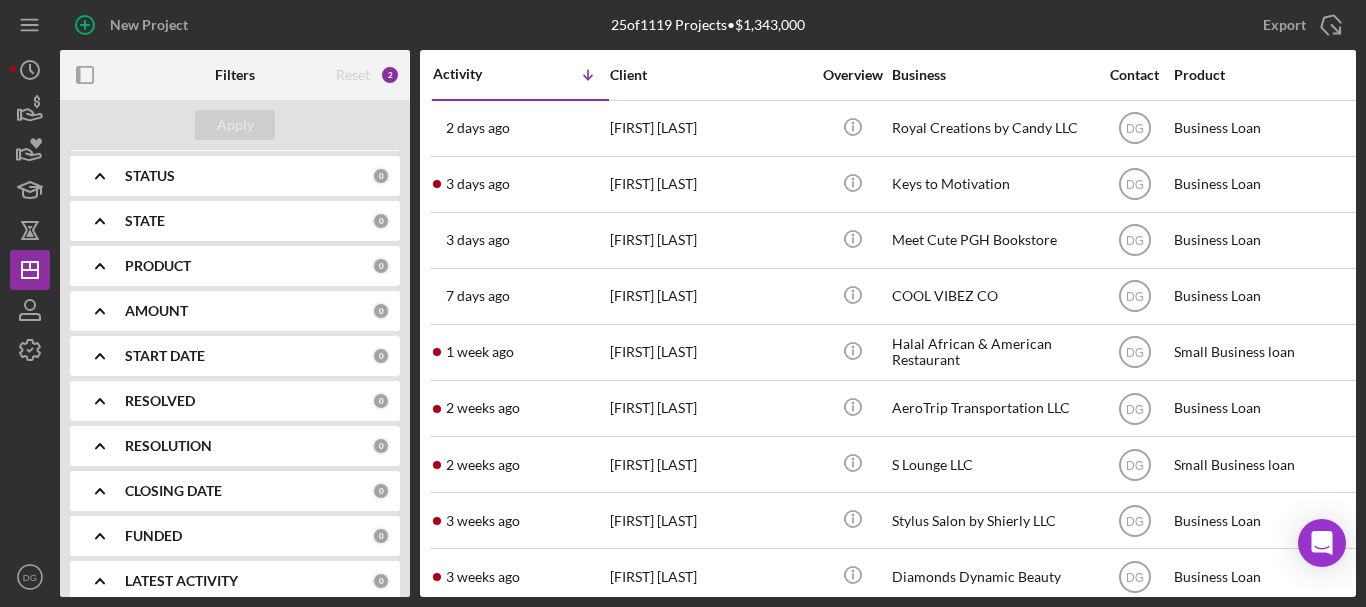 scroll, scrollTop: 382, scrollLeft: 0, axis: vertical 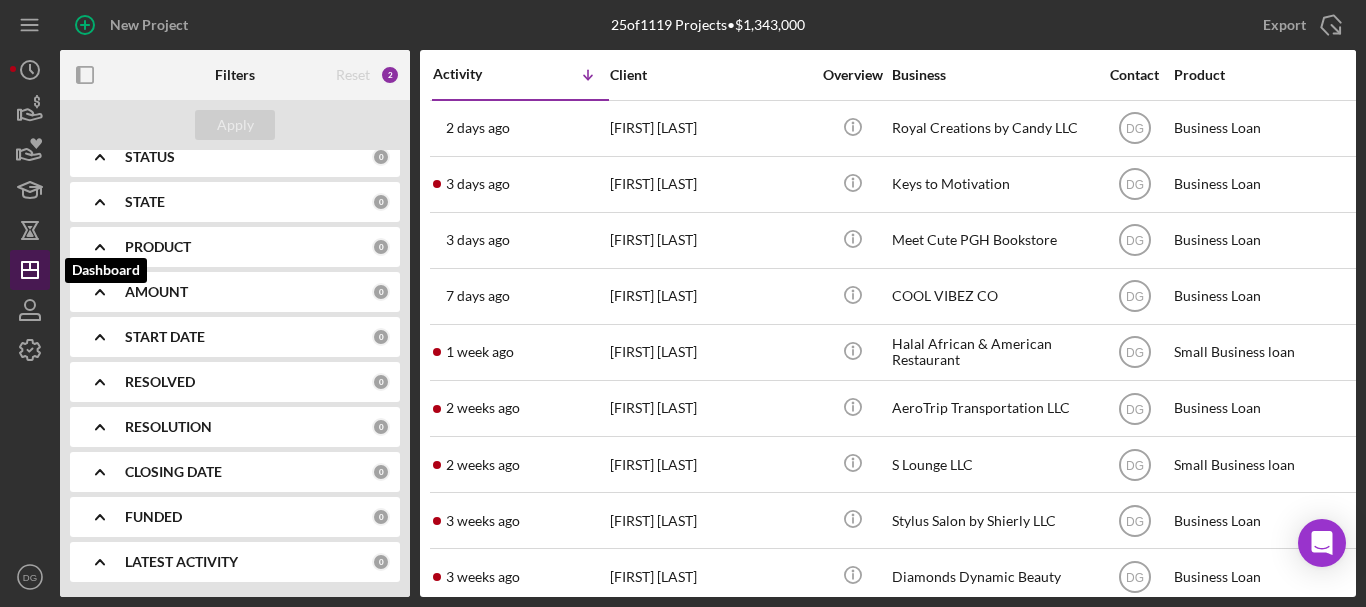click 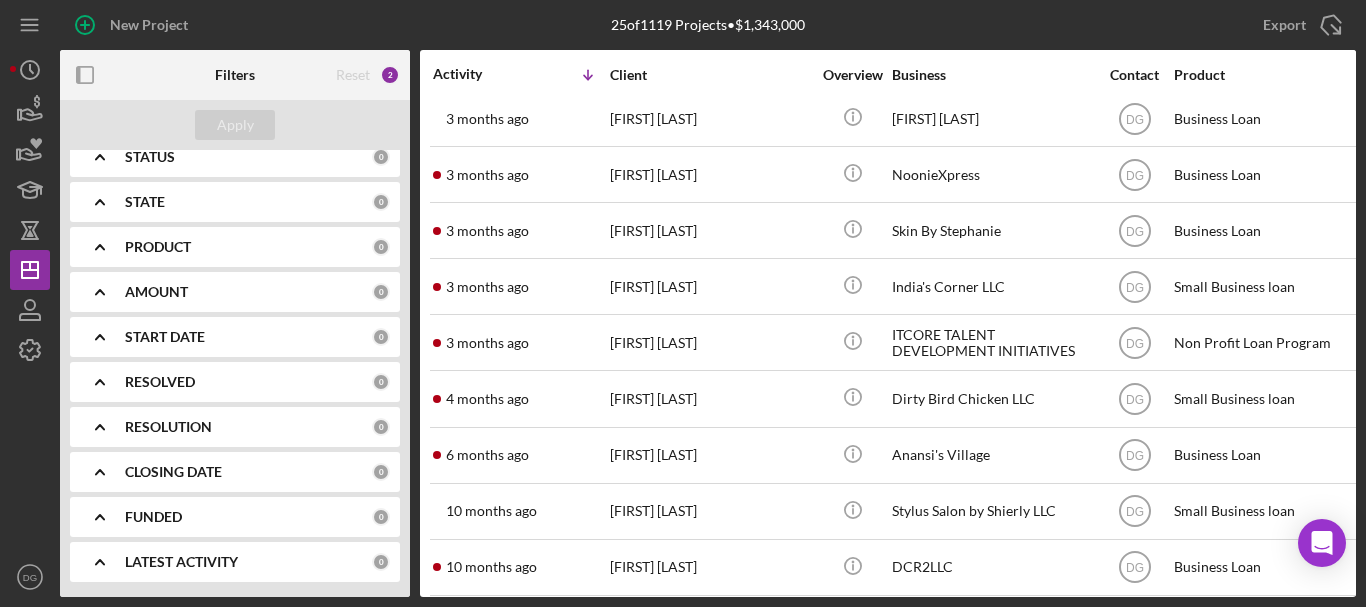 scroll, scrollTop: 931, scrollLeft: 0, axis: vertical 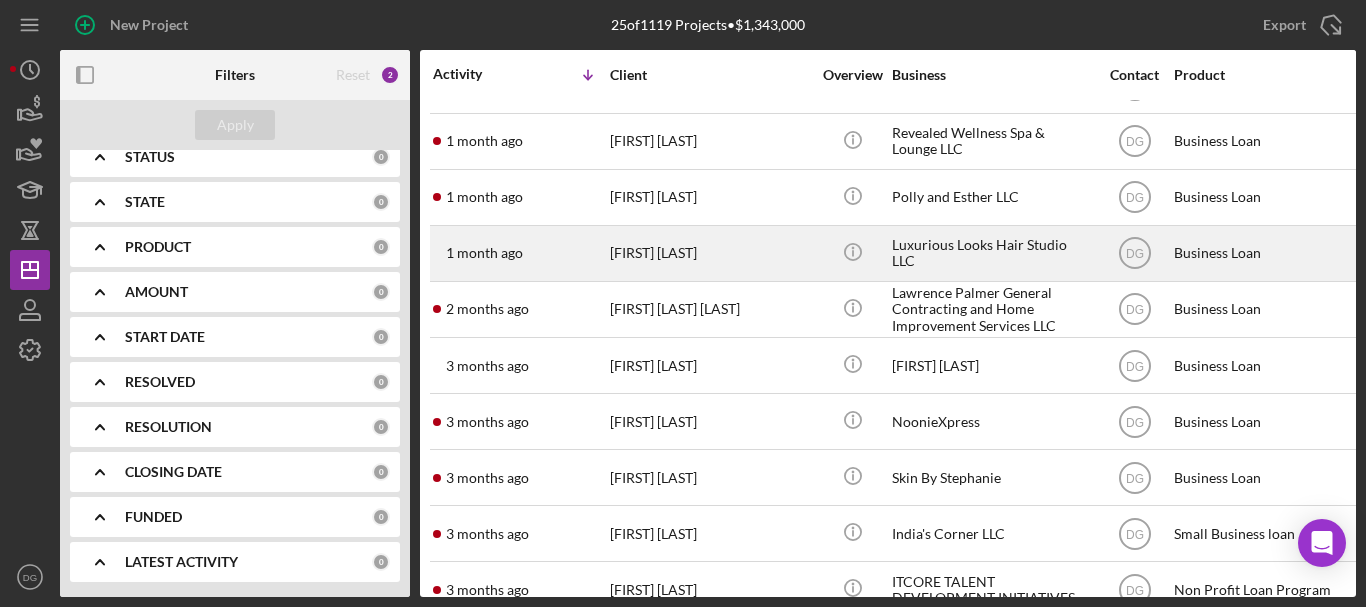 click on "Luxurious Looks Hair Studio LLC" at bounding box center (992, 253) 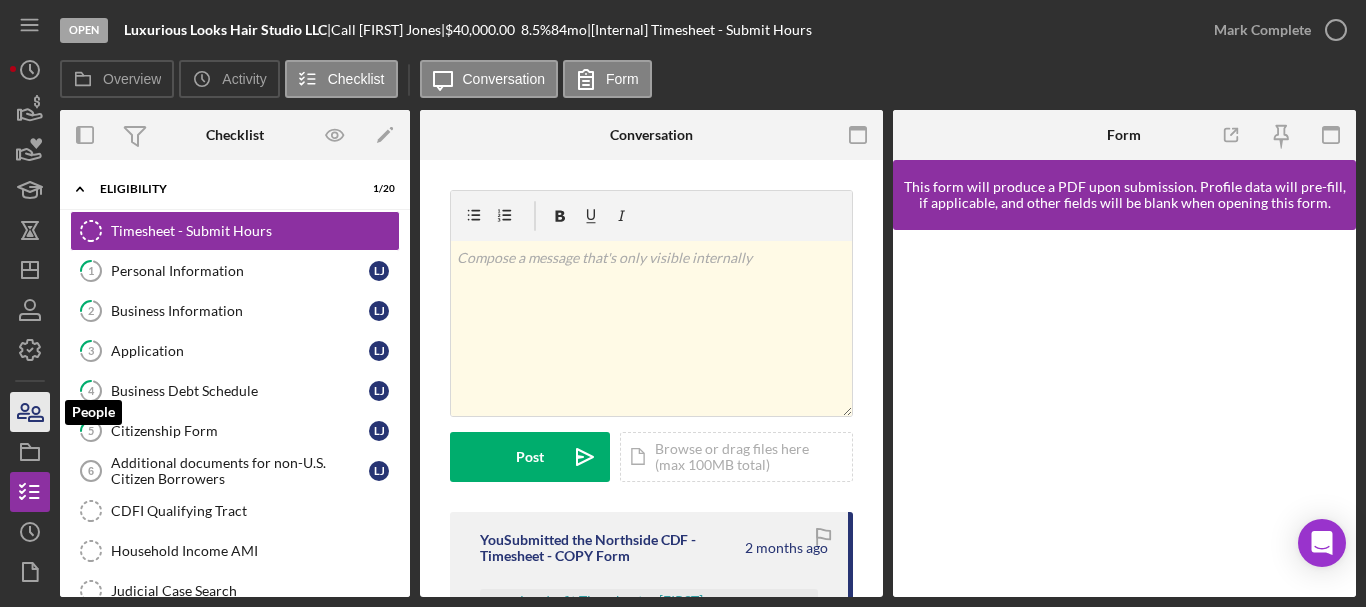 click 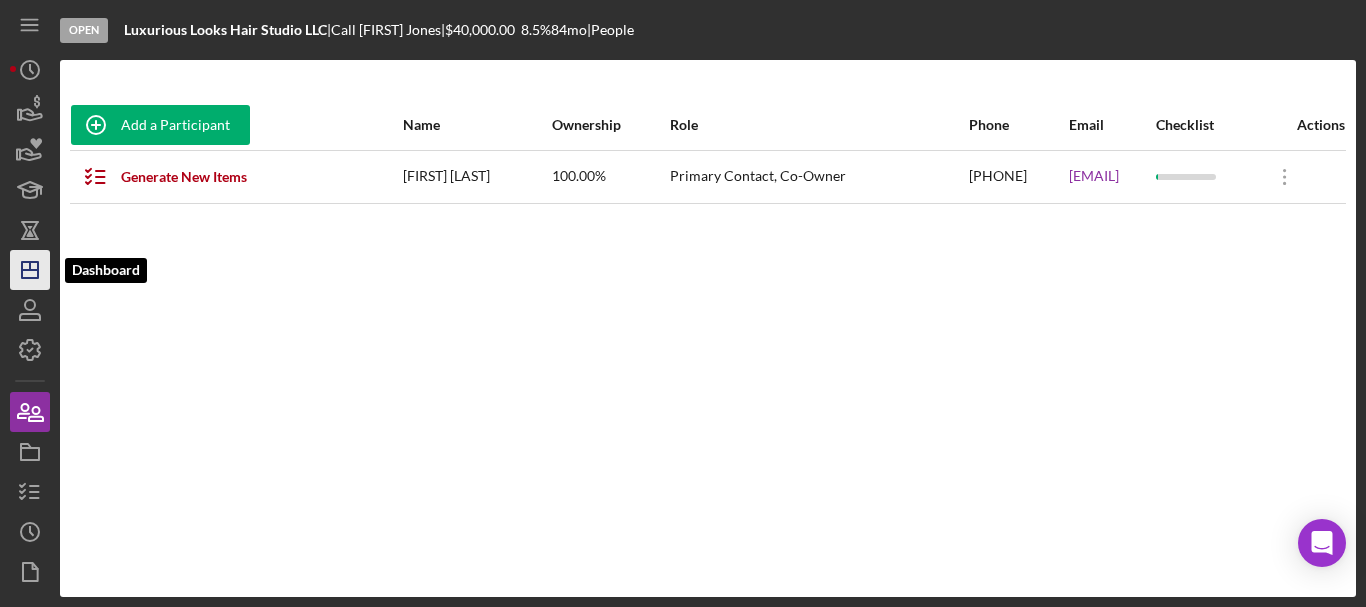 click 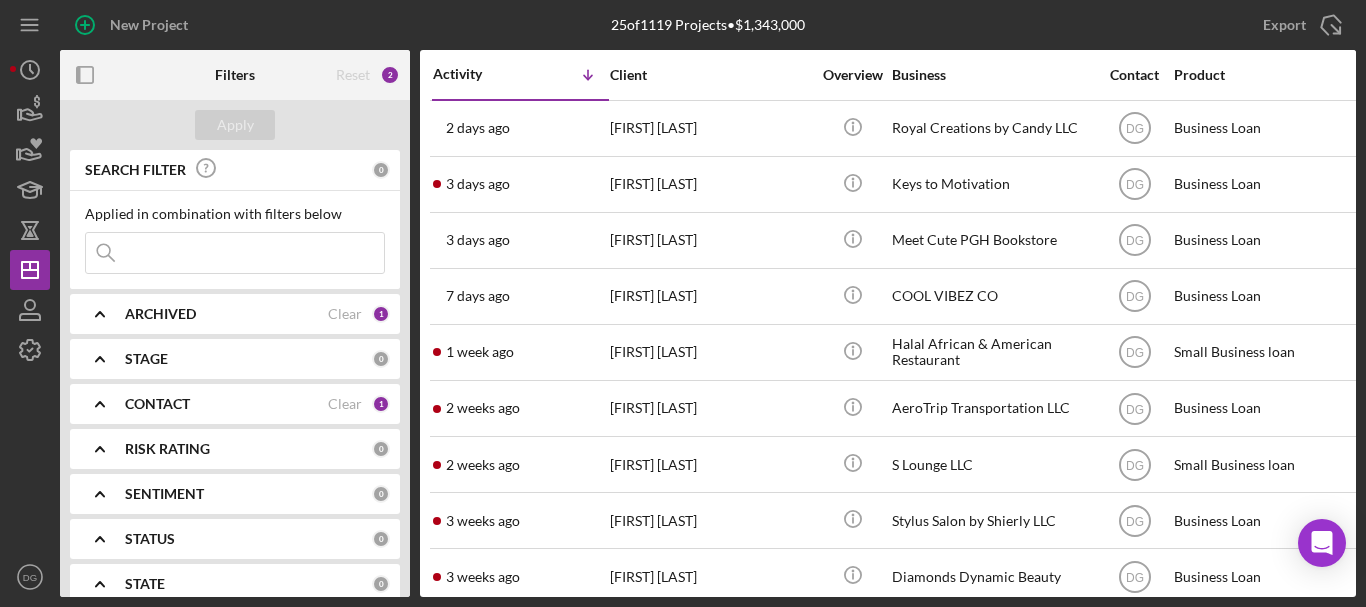click at bounding box center (235, 253) 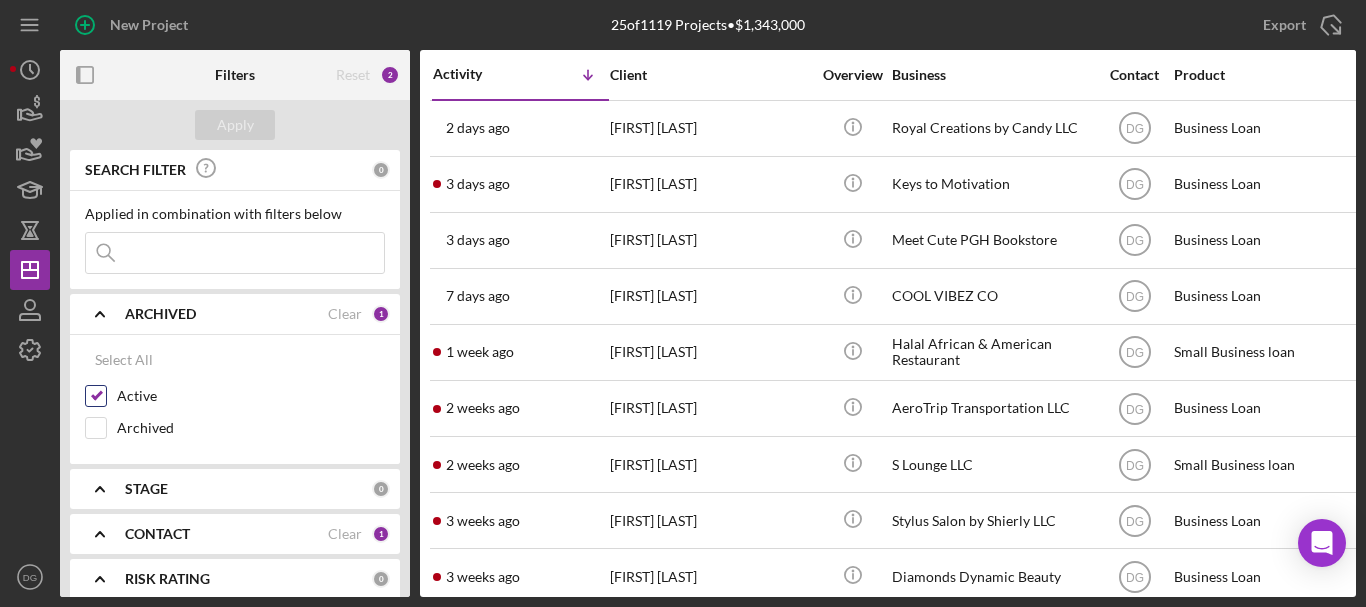 click on "Active" at bounding box center (96, 396) 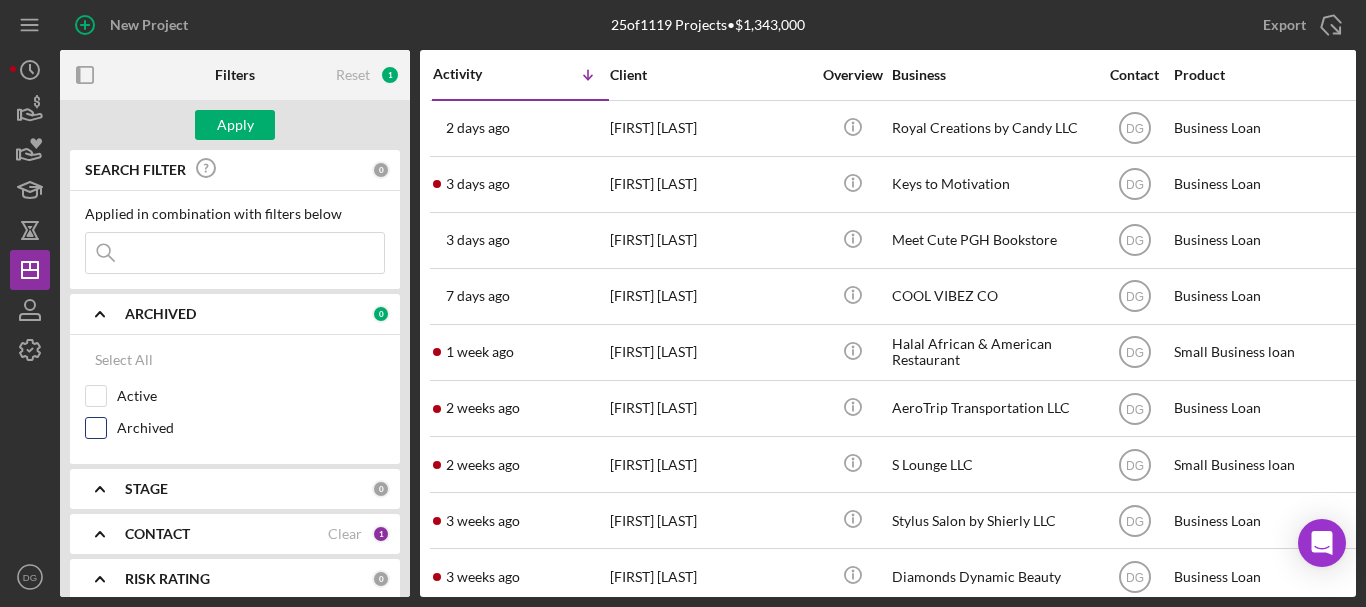 click on "Archived" at bounding box center (96, 428) 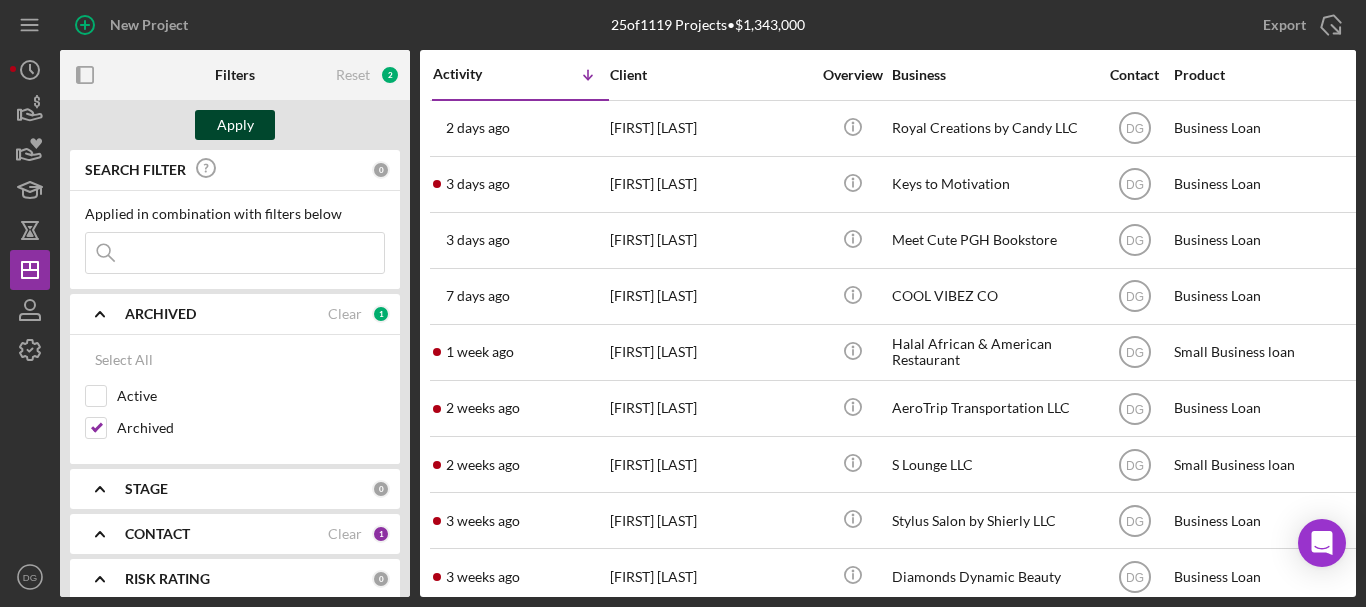 click on "Apply" at bounding box center [235, 125] 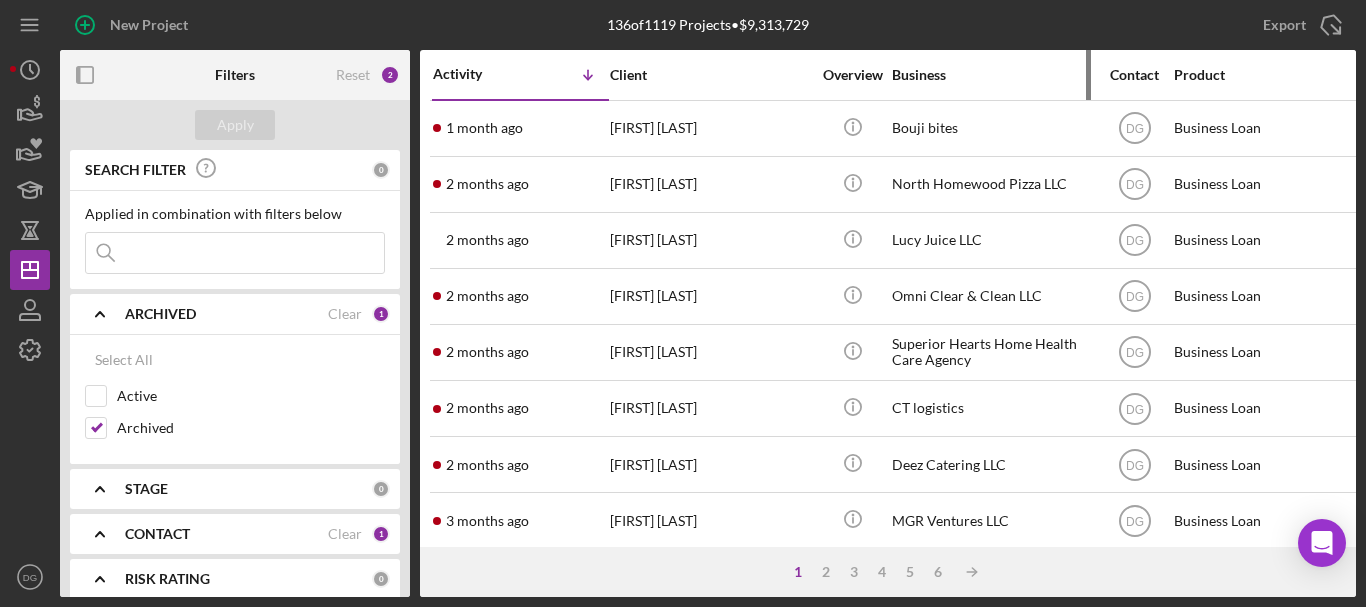 click on "Business" at bounding box center [993, 75] 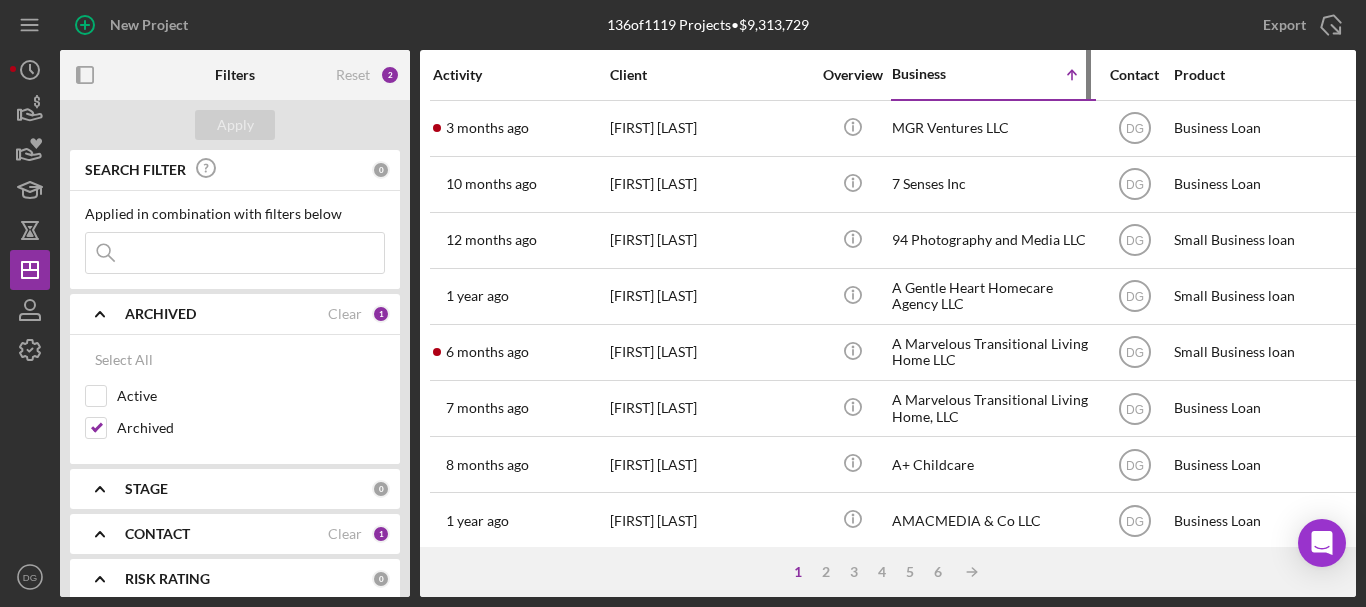 click on "Business" at bounding box center (942, 74) 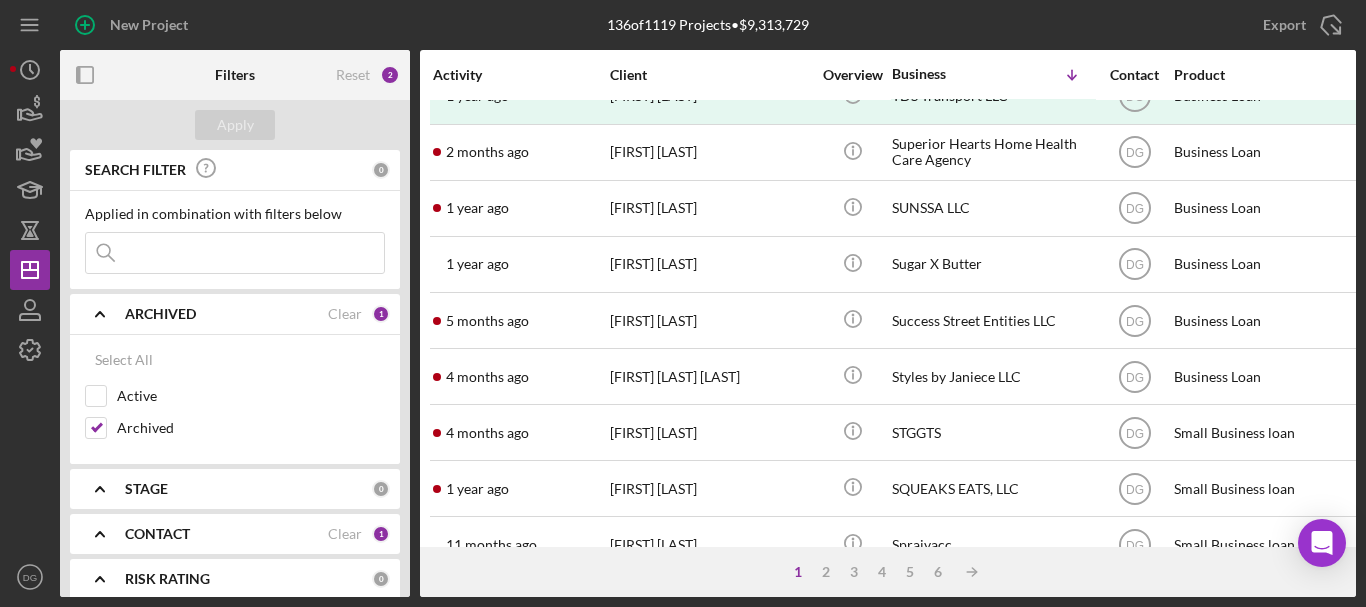 scroll, scrollTop: 702, scrollLeft: 0, axis: vertical 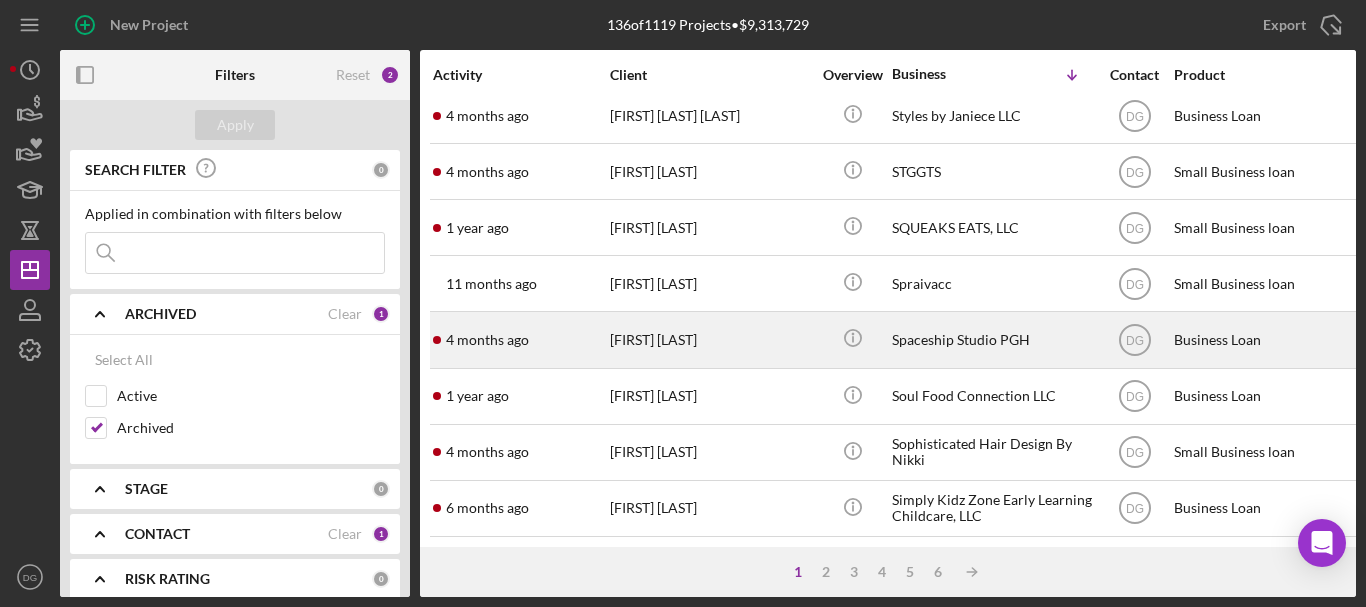 click on "Spaceship Studio PGH" at bounding box center (992, 339) 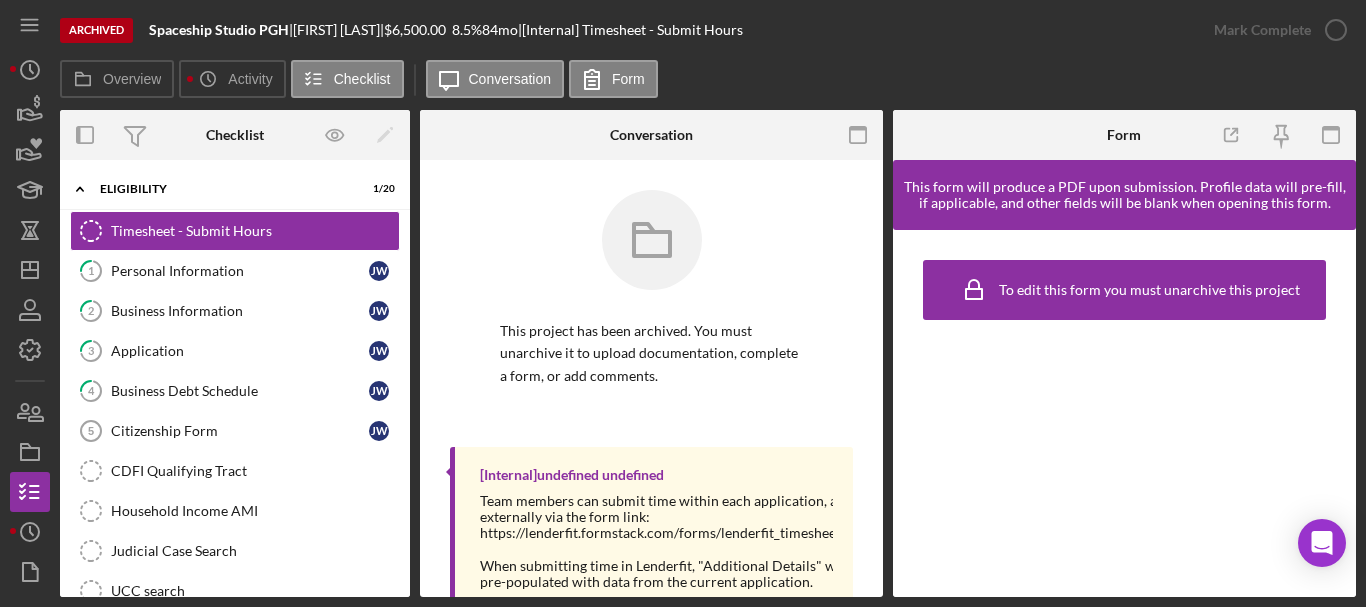 drag, startPoint x: 410, startPoint y: 332, endPoint x: 406, endPoint y: 431, distance: 99.08077 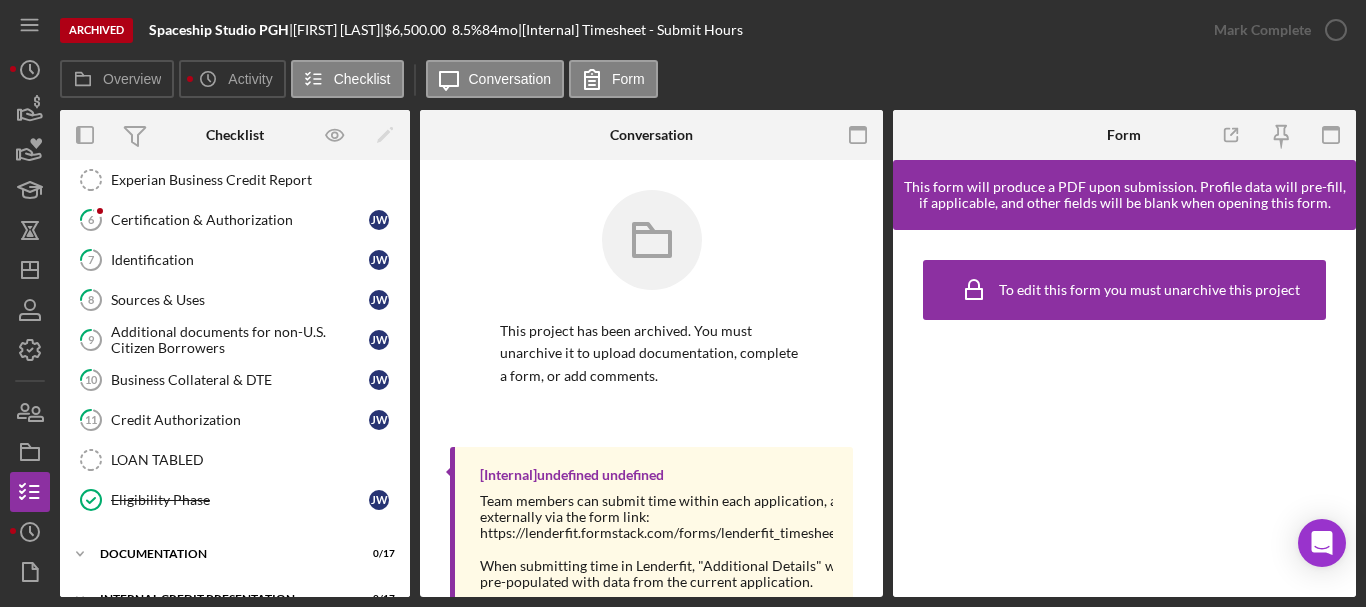 scroll, scrollTop: 493, scrollLeft: 0, axis: vertical 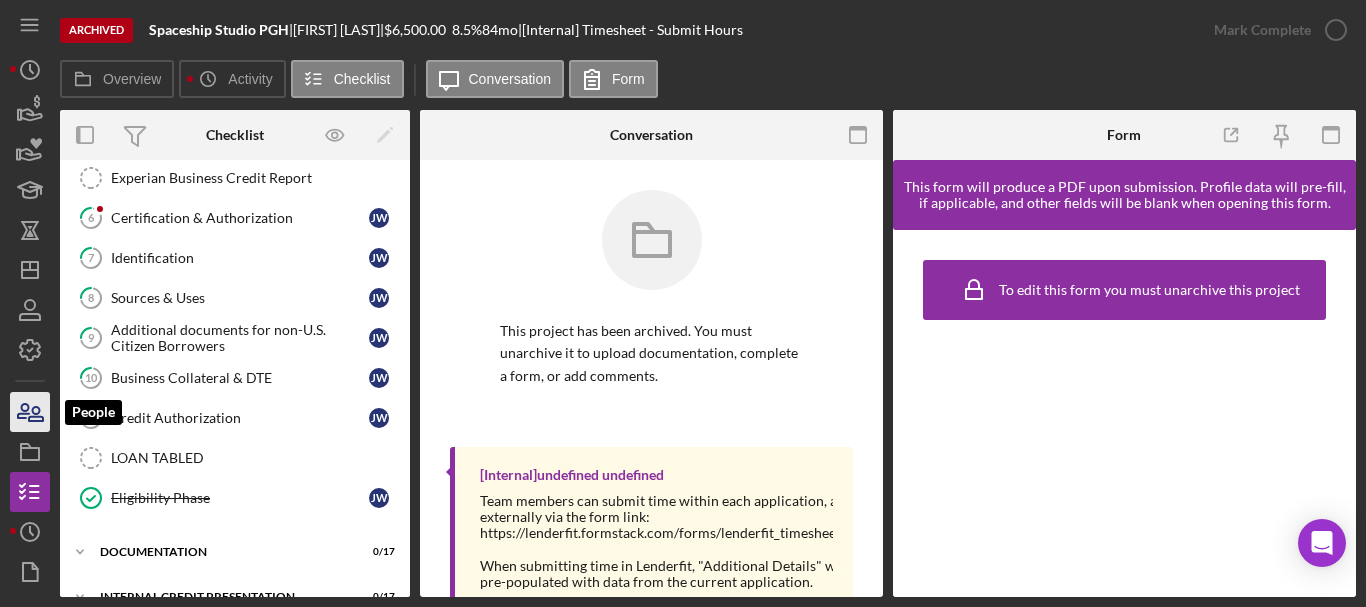 click 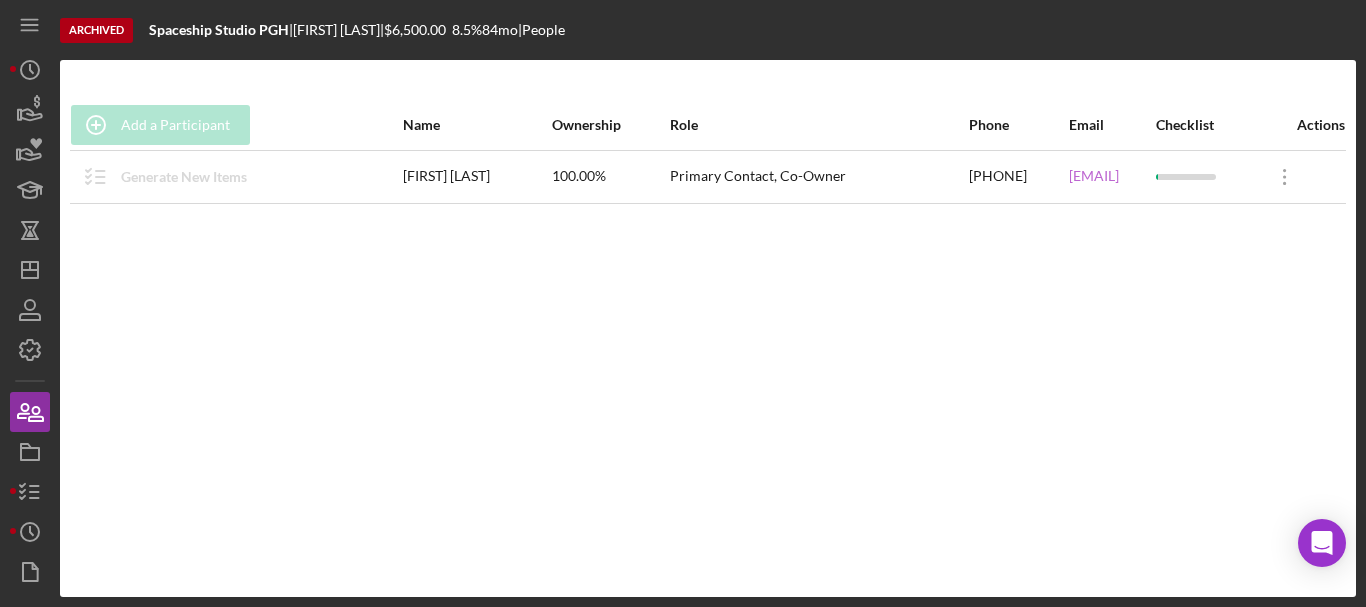 click on "[EMAIL]" at bounding box center [1094, 176] 